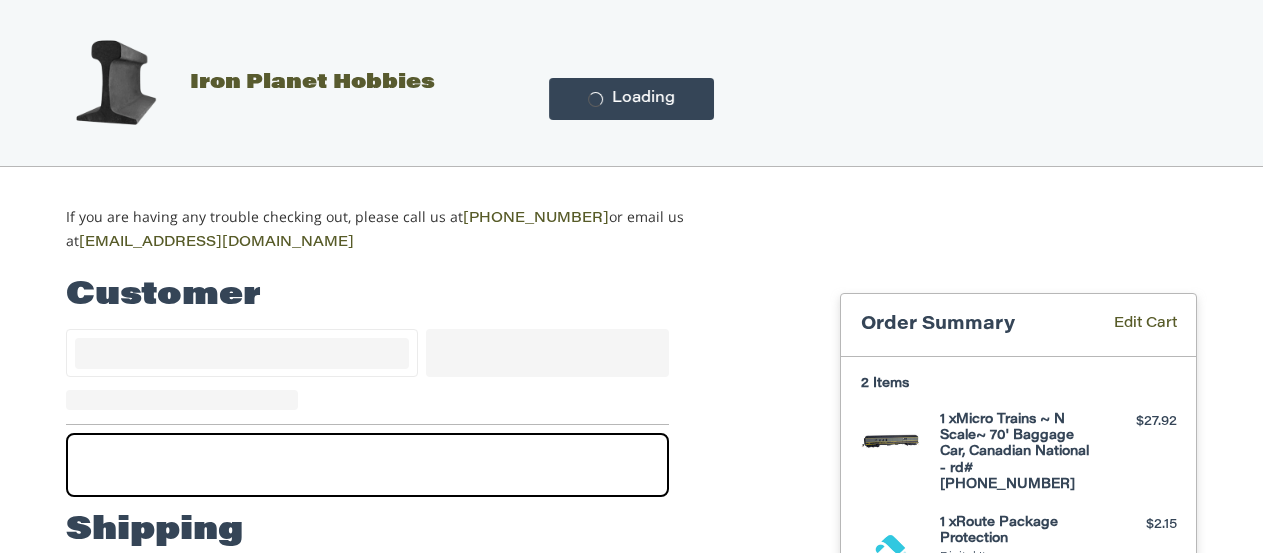 scroll, scrollTop: 137, scrollLeft: 0, axis: vertical 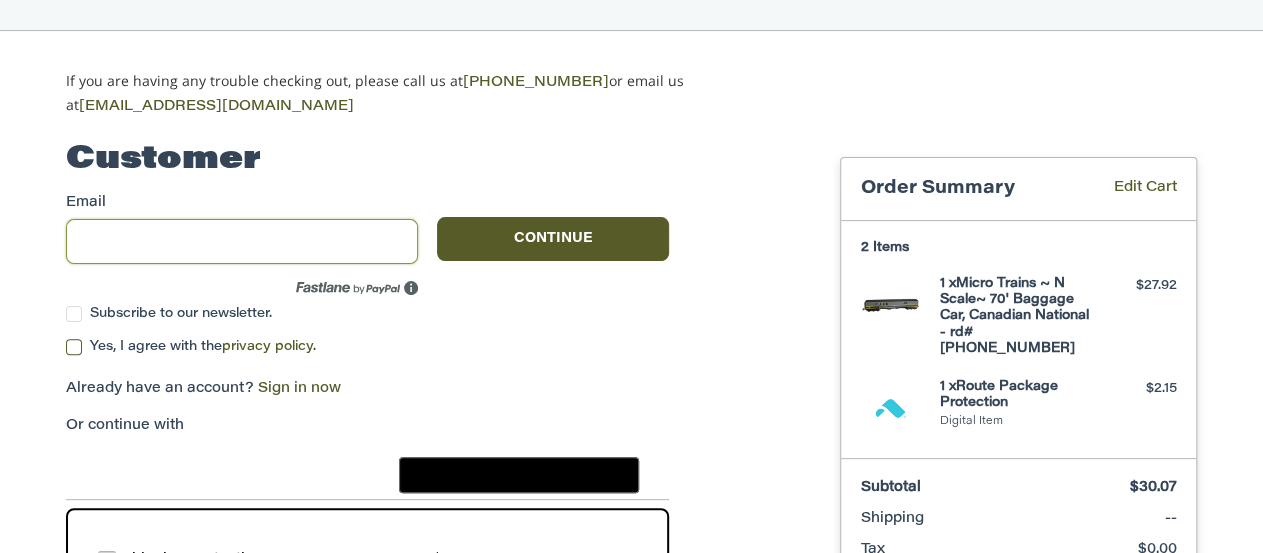 click on "Email" at bounding box center (242, 241) 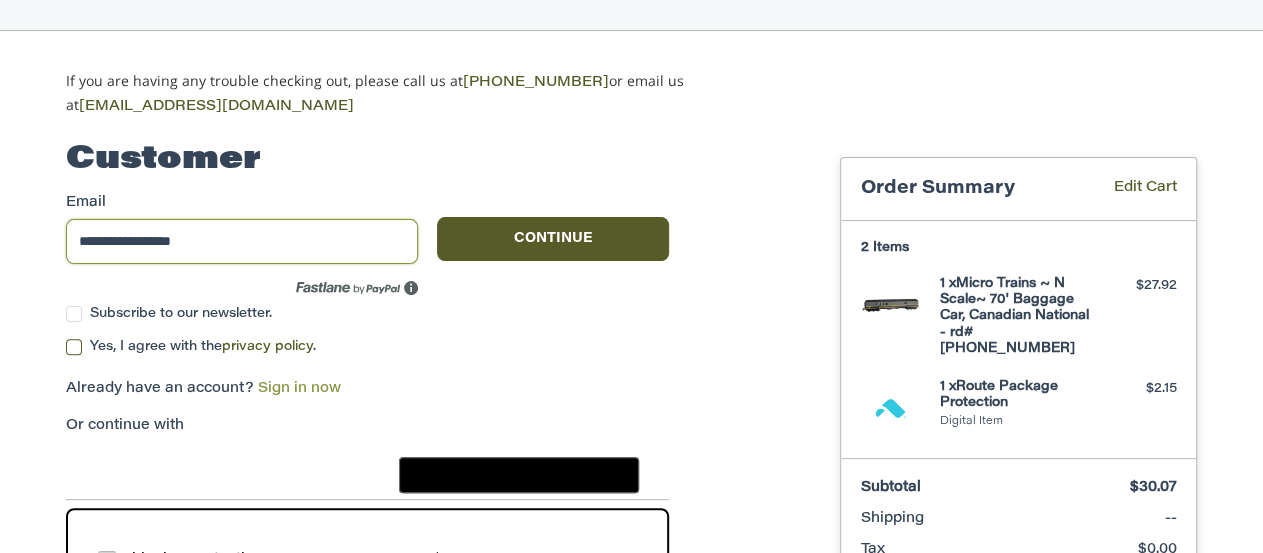 type on "**********" 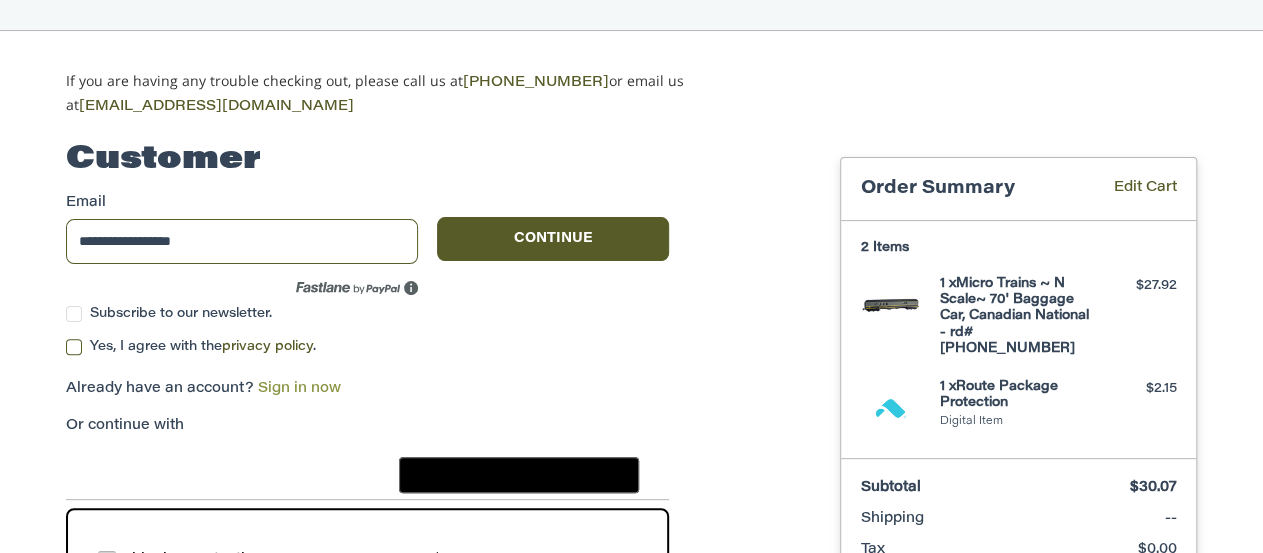 click on "Sign in now" at bounding box center [299, 389] 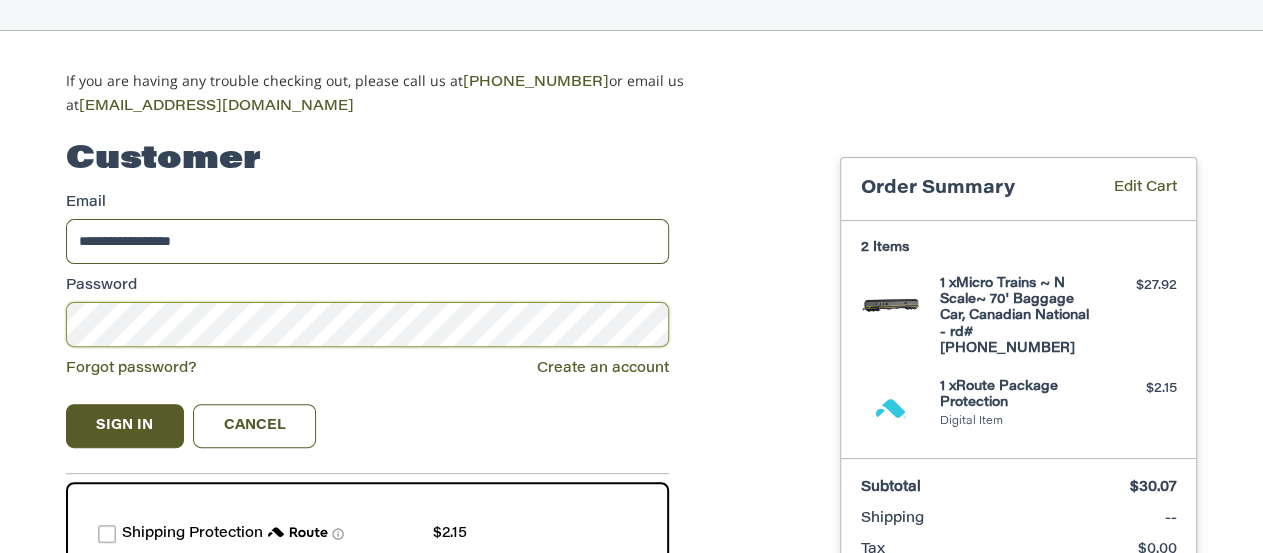 scroll, scrollTop: 137, scrollLeft: 0, axis: vertical 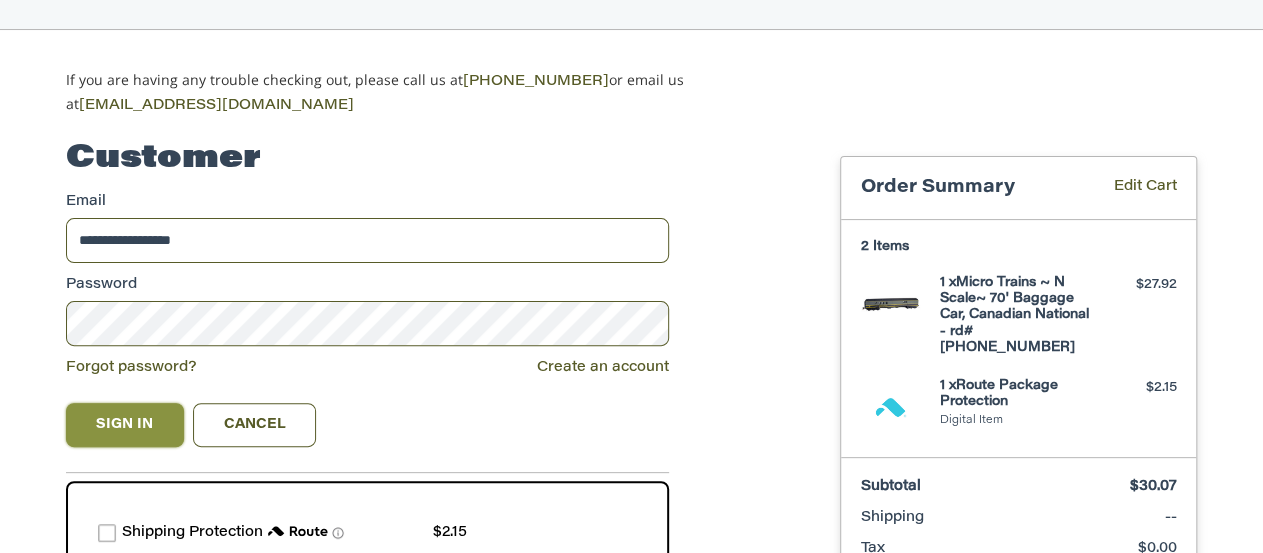 click on "Sign In" at bounding box center [125, 425] 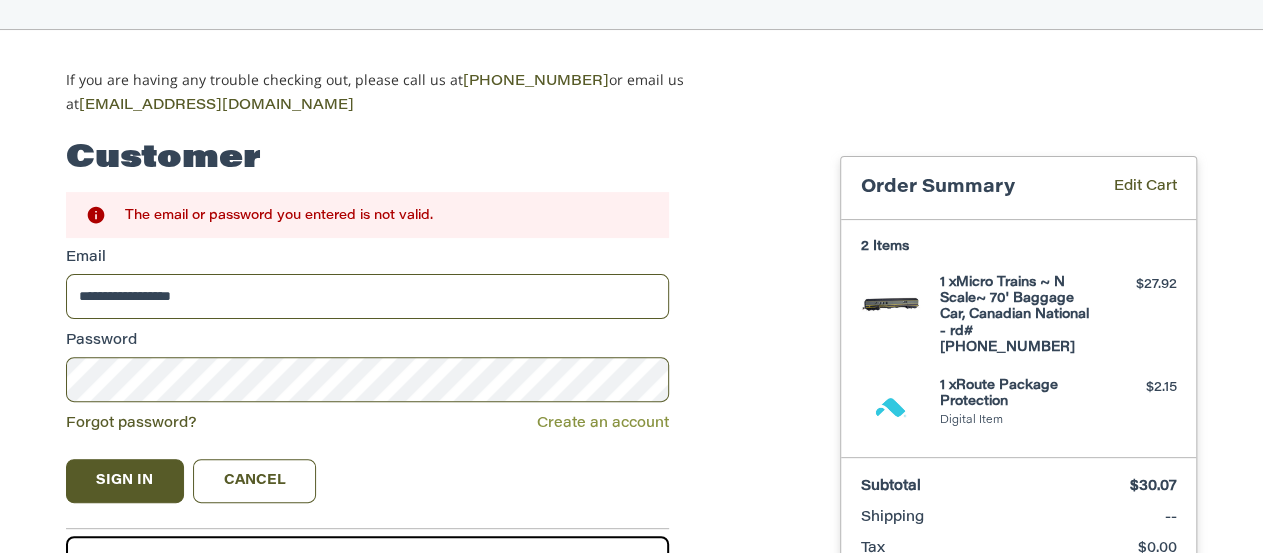 scroll, scrollTop: 136, scrollLeft: 0, axis: vertical 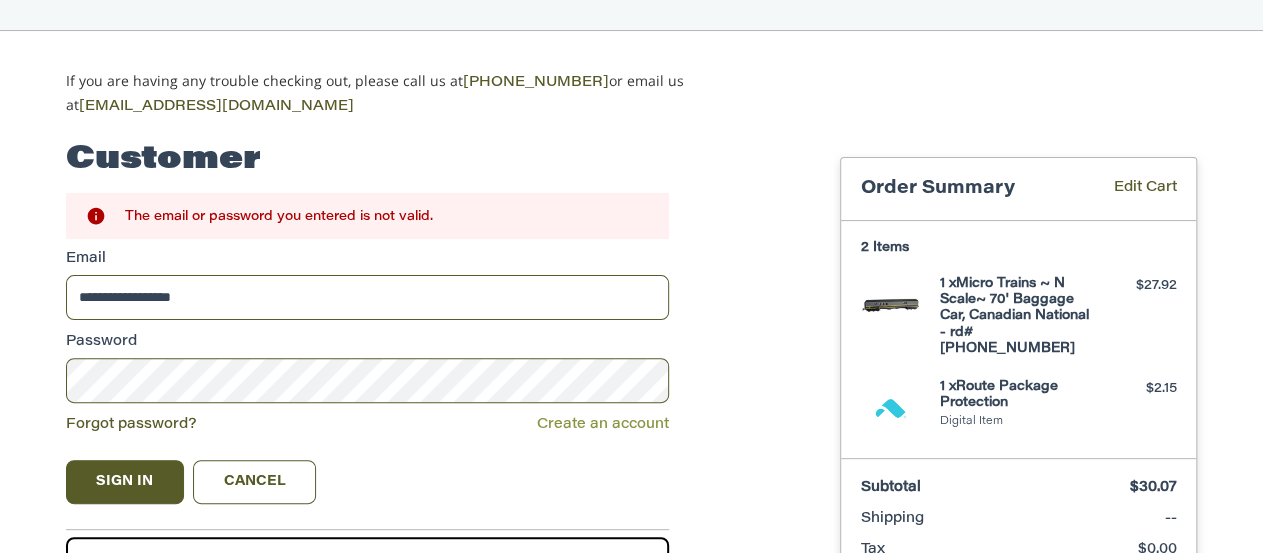 click on "Create an account" at bounding box center (603, 425) 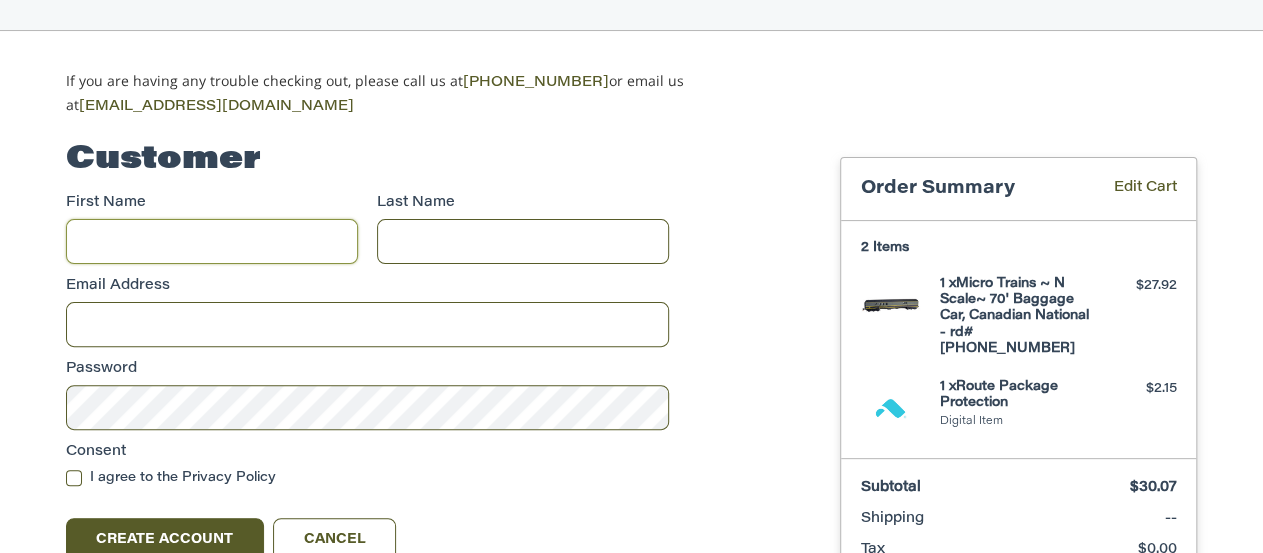 scroll, scrollTop: 137, scrollLeft: 0, axis: vertical 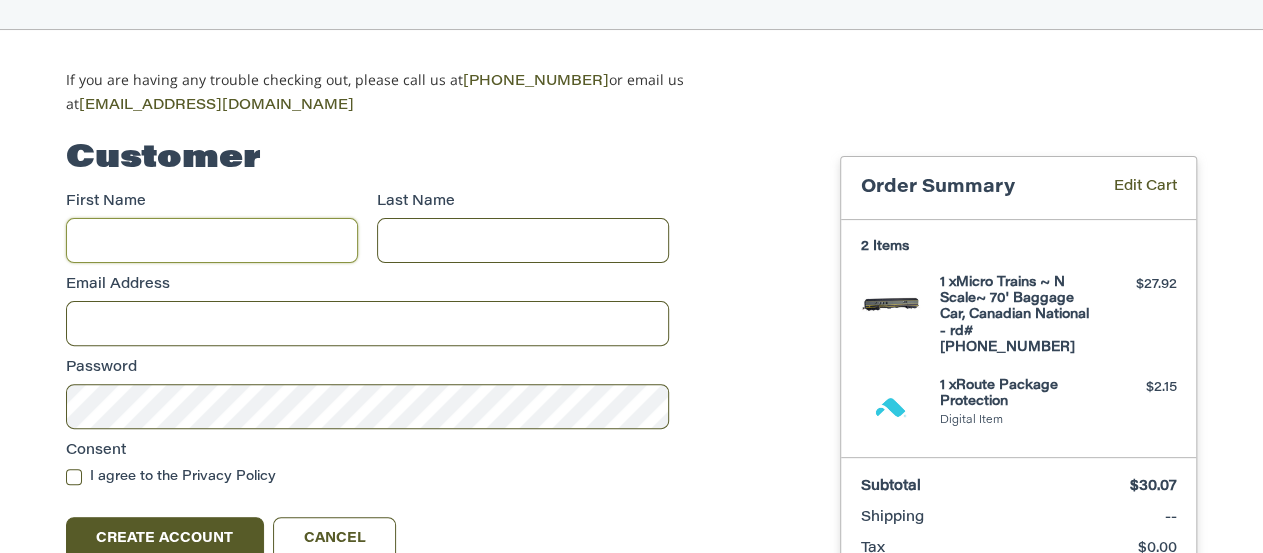 click on "First Name" at bounding box center [212, 240] 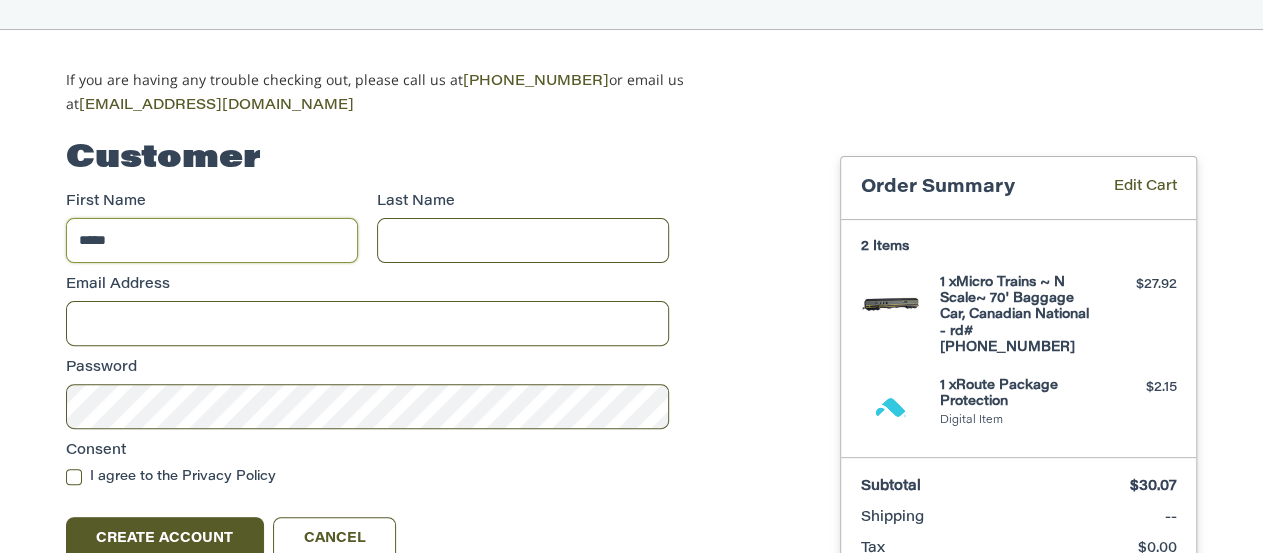 type on "*****" 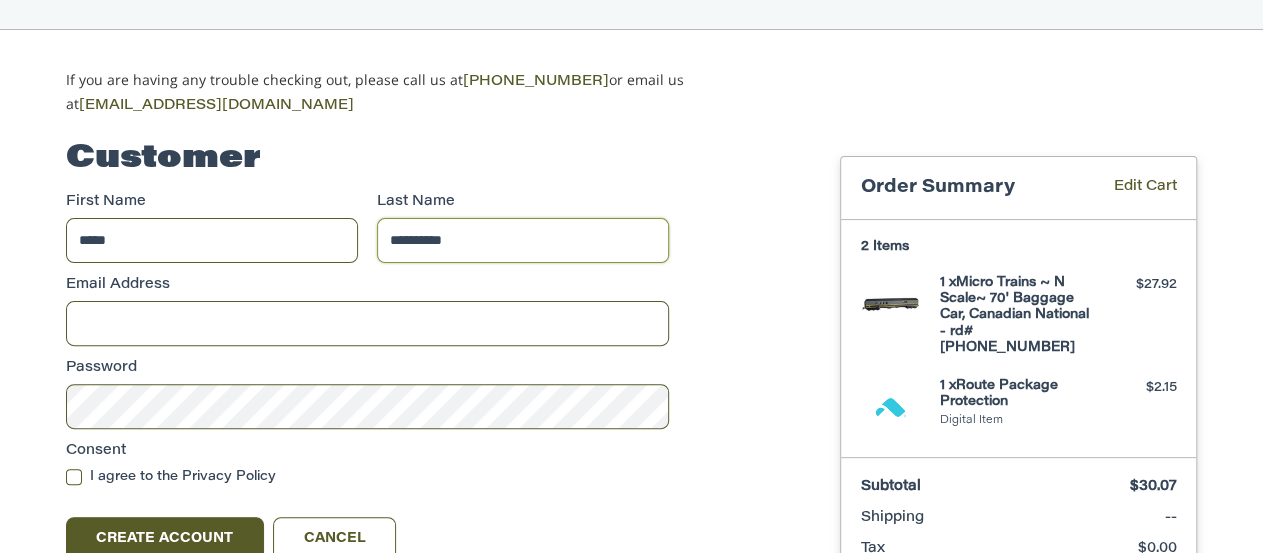 type on "**********" 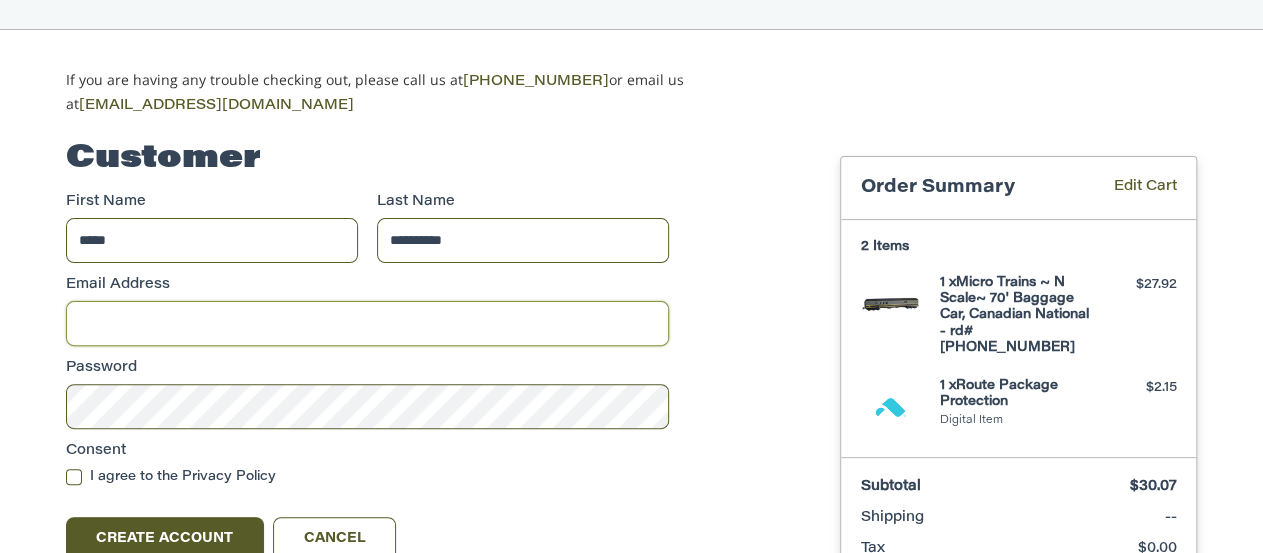 click on "Email Address" at bounding box center (367, 323) 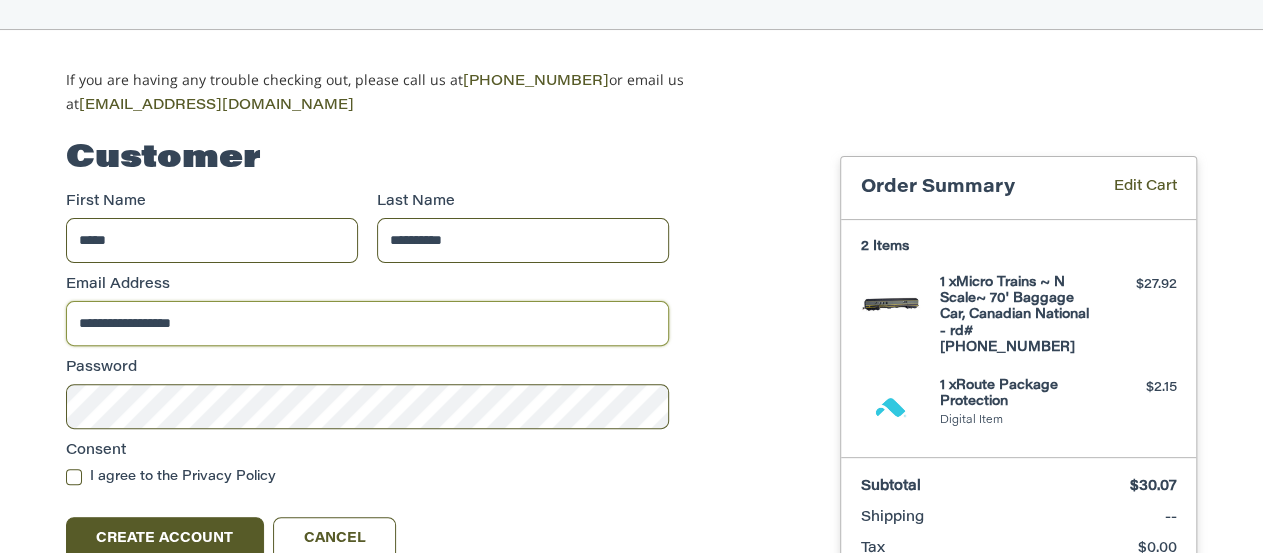 type on "**********" 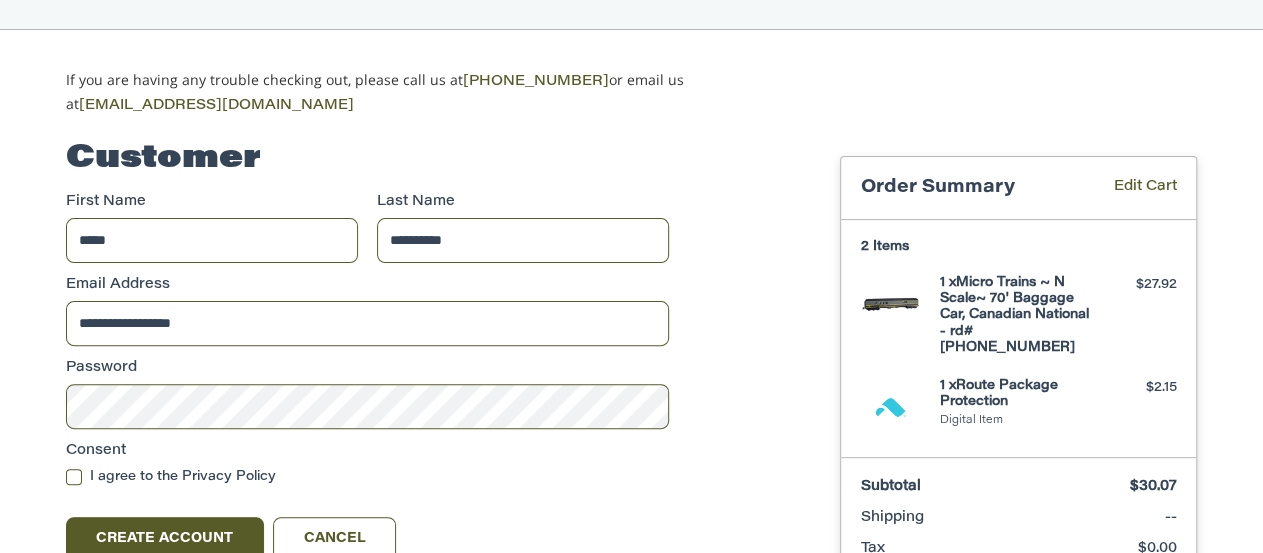 click on "I agree to the Privacy Policy" at bounding box center [367, 477] 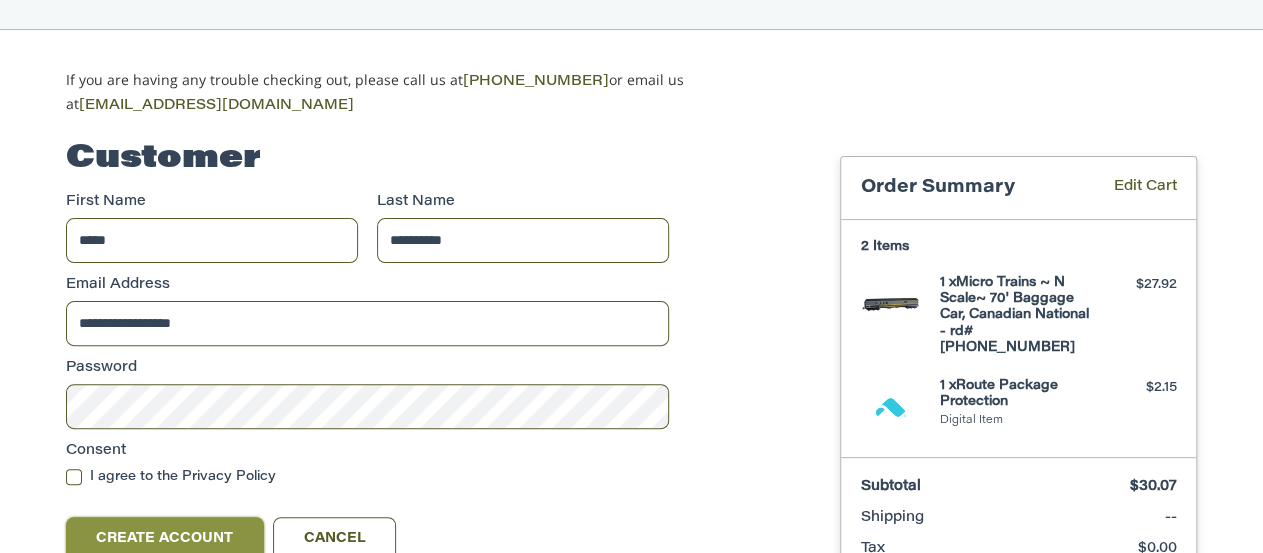 click on "Create Account" at bounding box center [165, 539] 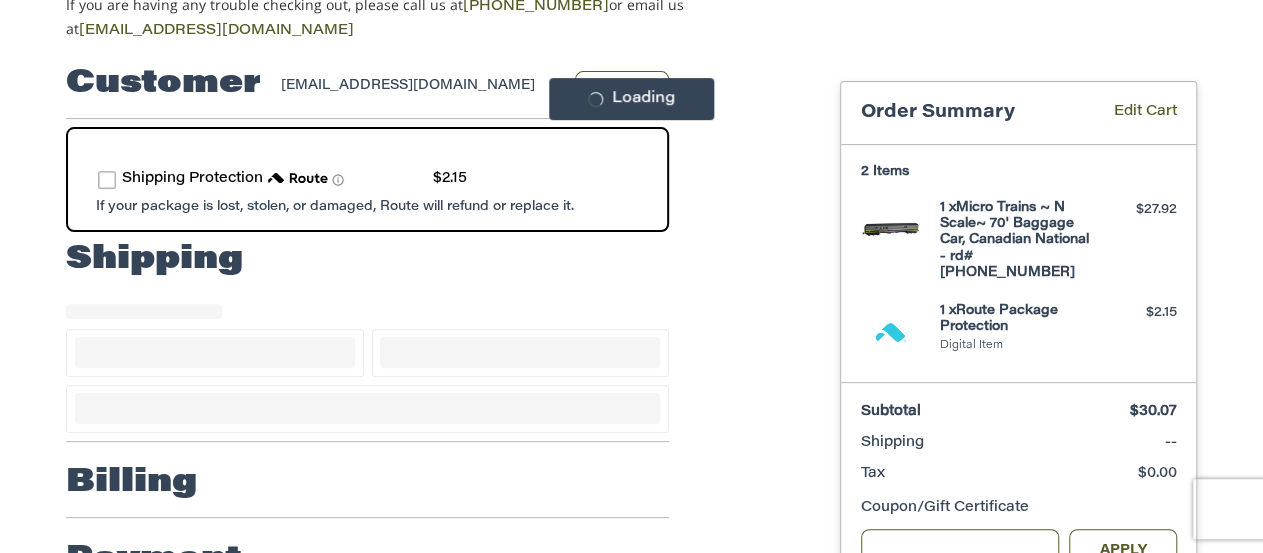 scroll, scrollTop: 214, scrollLeft: 0, axis: vertical 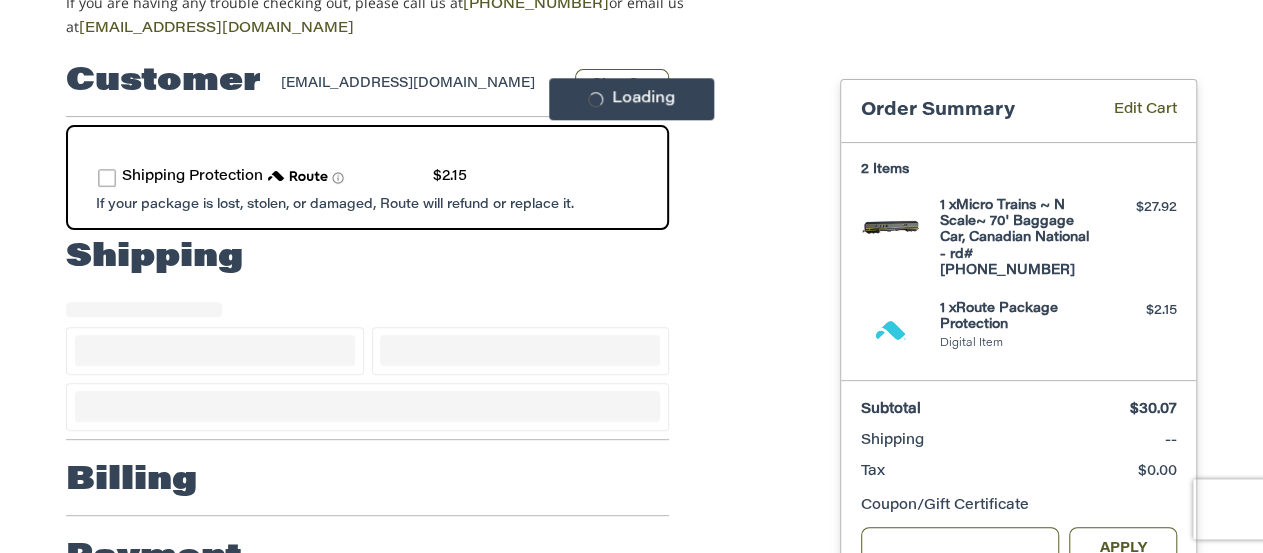 select on "**" 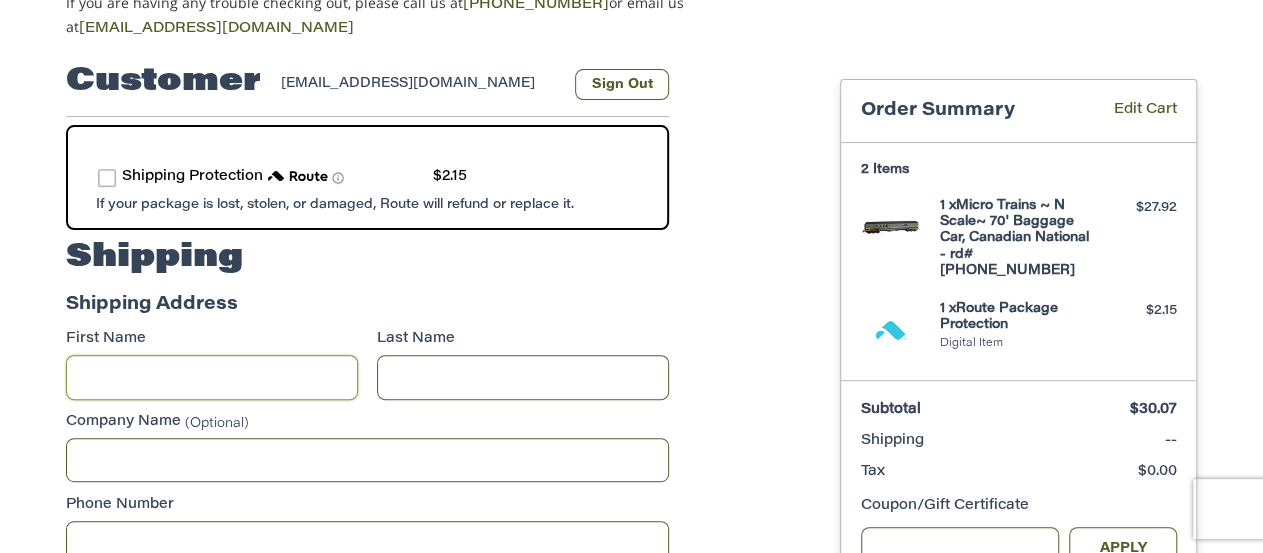 click on "First Name" at bounding box center (212, 377) 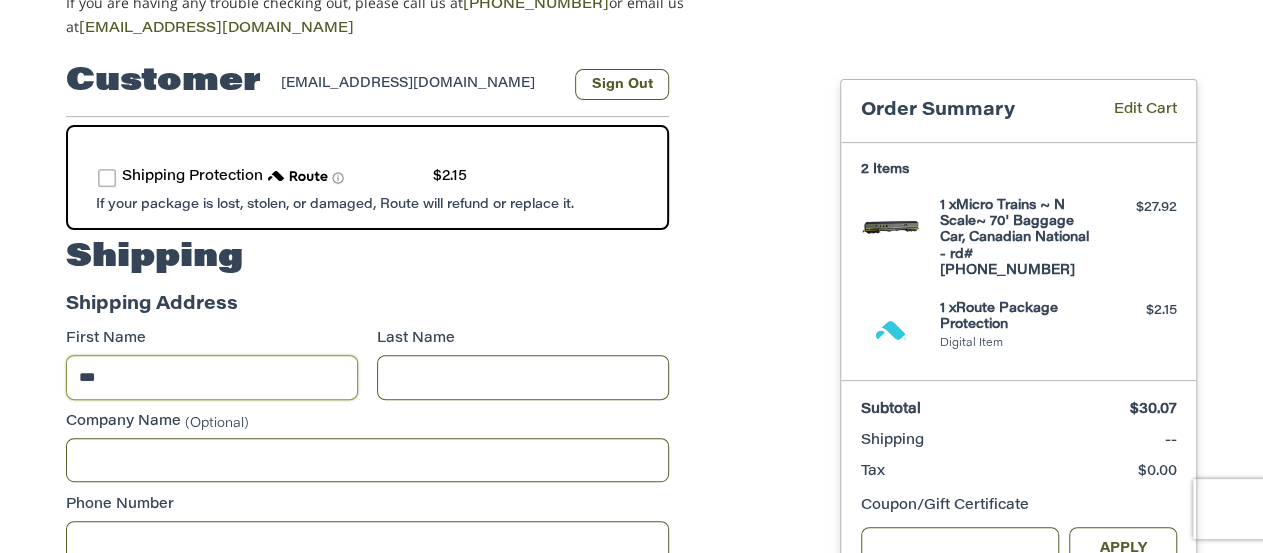 click on "**" at bounding box center (212, 377) 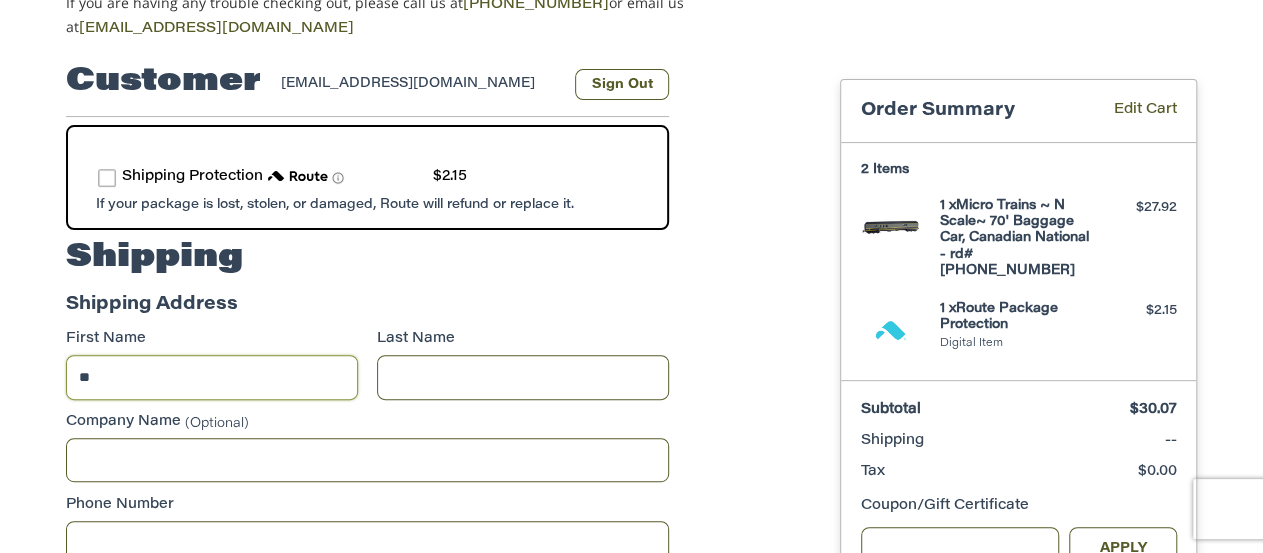 type on "*" 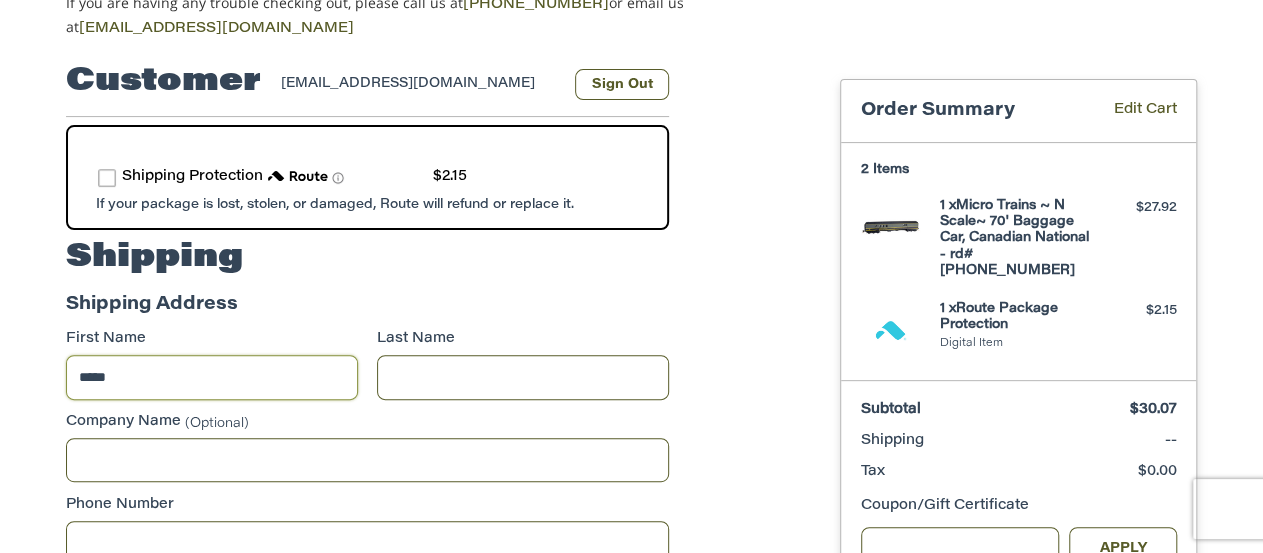 type on "*****" 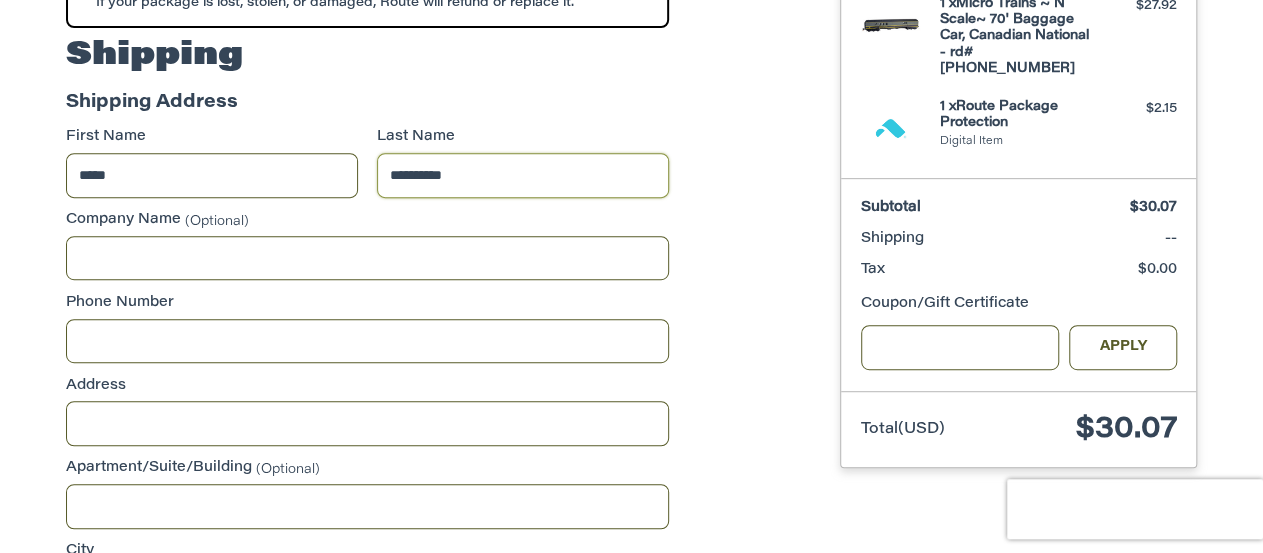 scroll, scrollTop: 422, scrollLeft: 0, axis: vertical 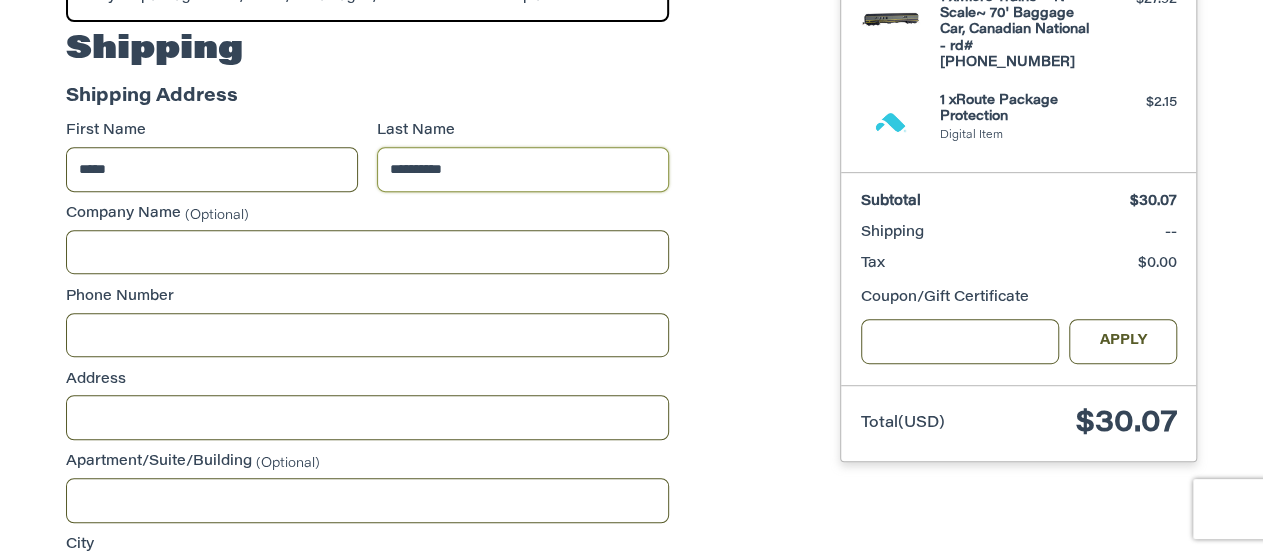 type on "**********" 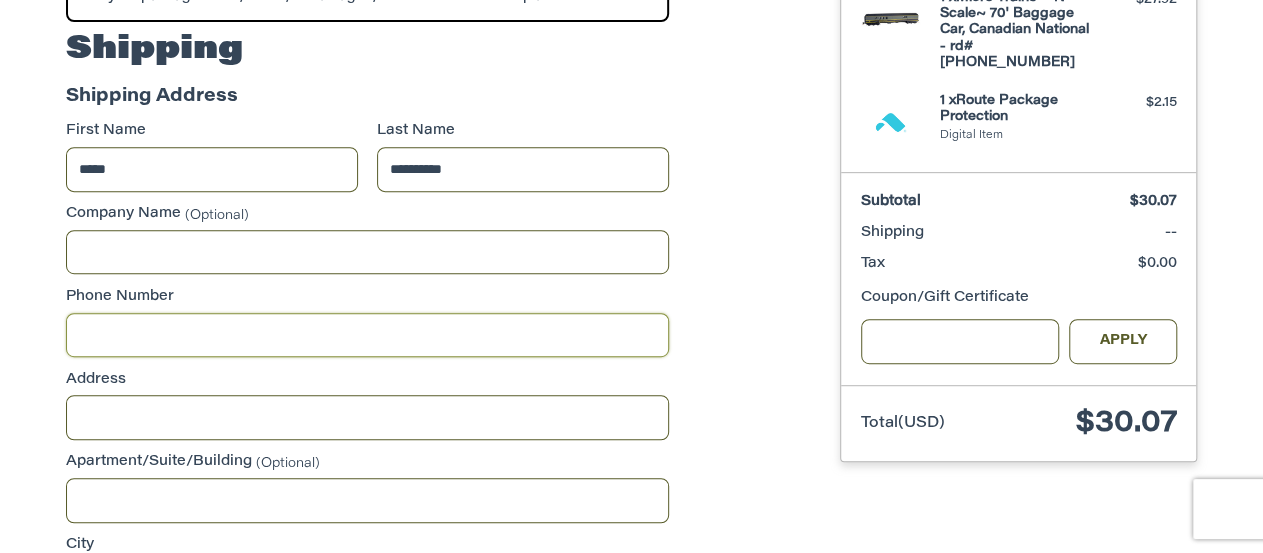 click on "Phone Number" at bounding box center [367, 335] 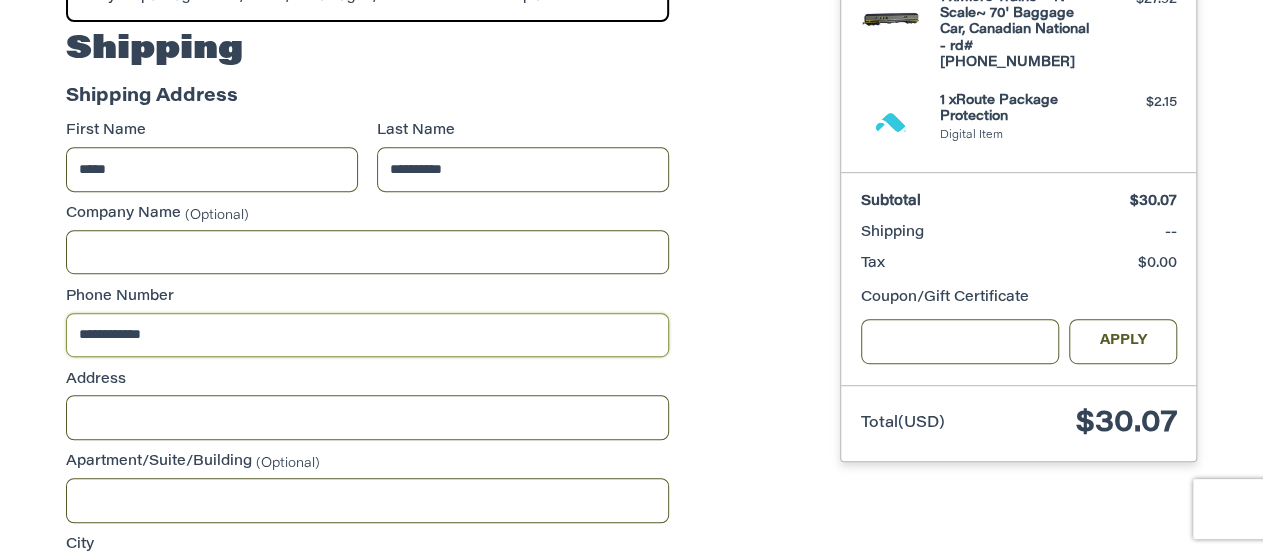 type on "**********" 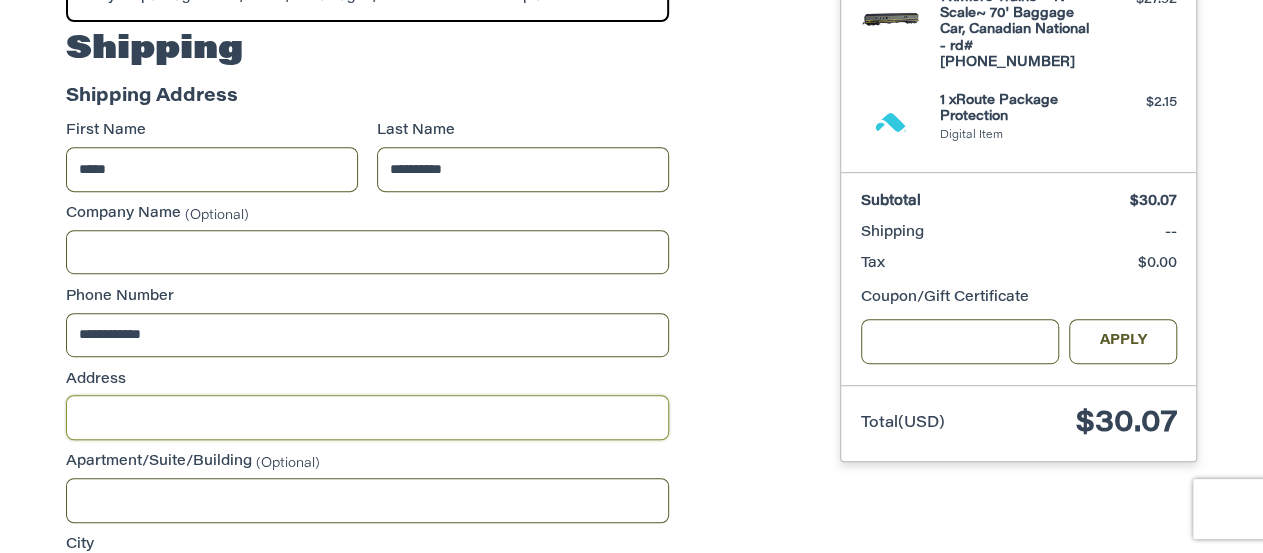 click on "Address" at bounding box center (367, 417) 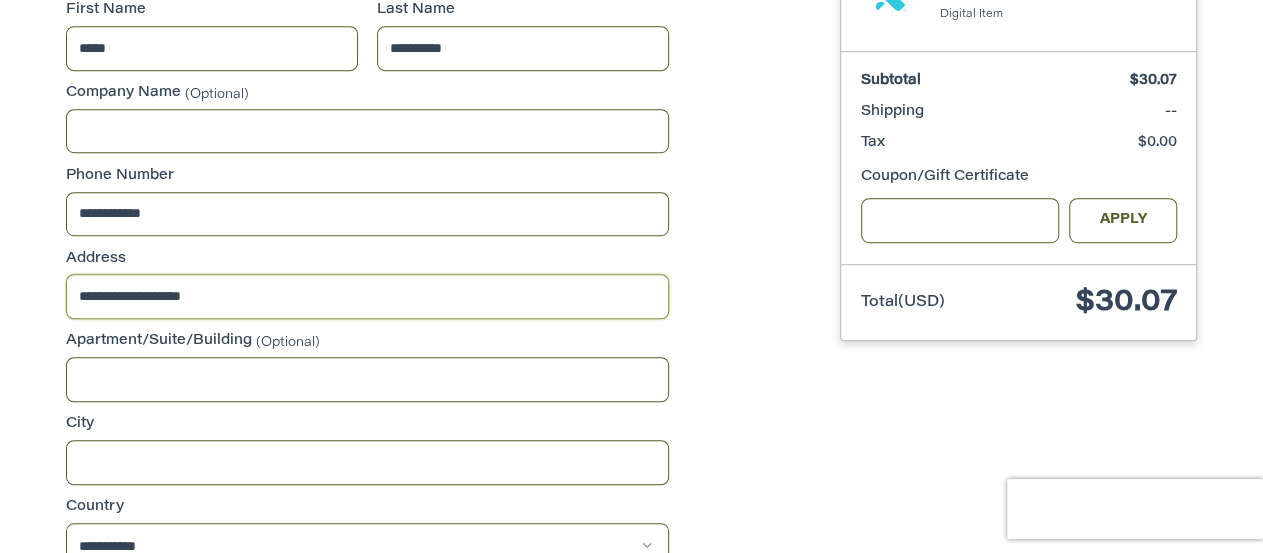 scroll, scrollTop: 595, scrollLeft: 0, axis: vertical 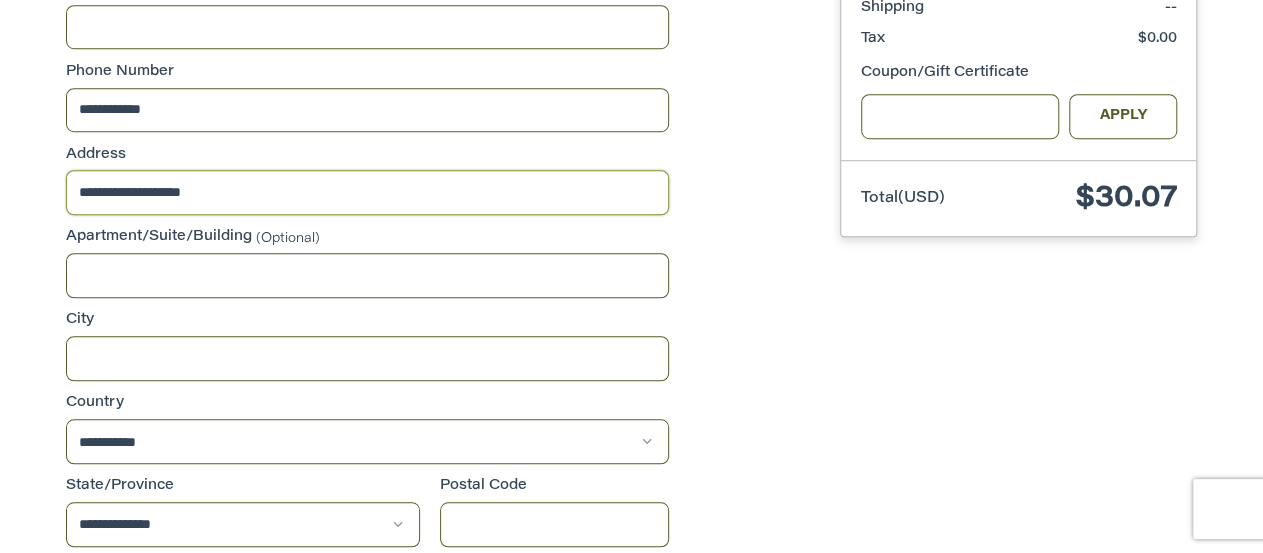 type on "**********" 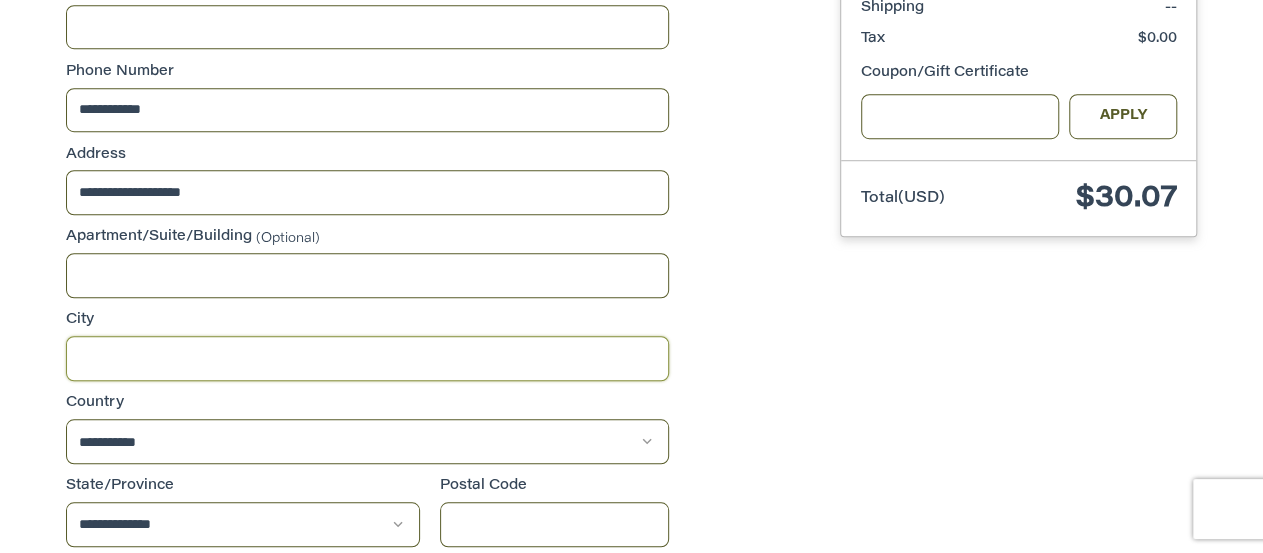 click on "City" at bounding box center (367, 358) 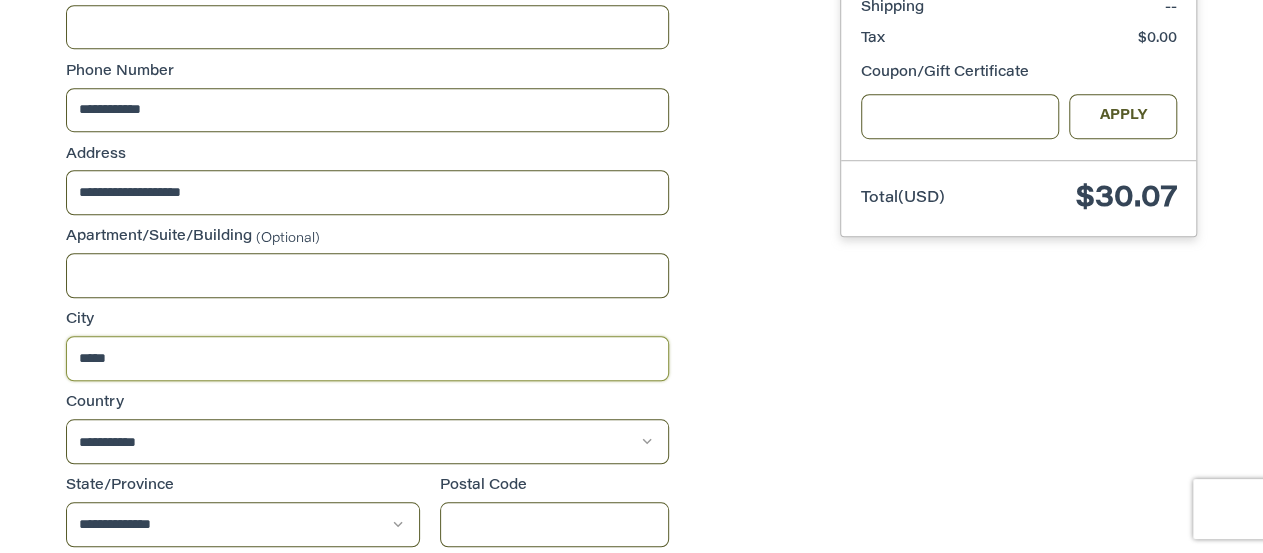 type on "*****" 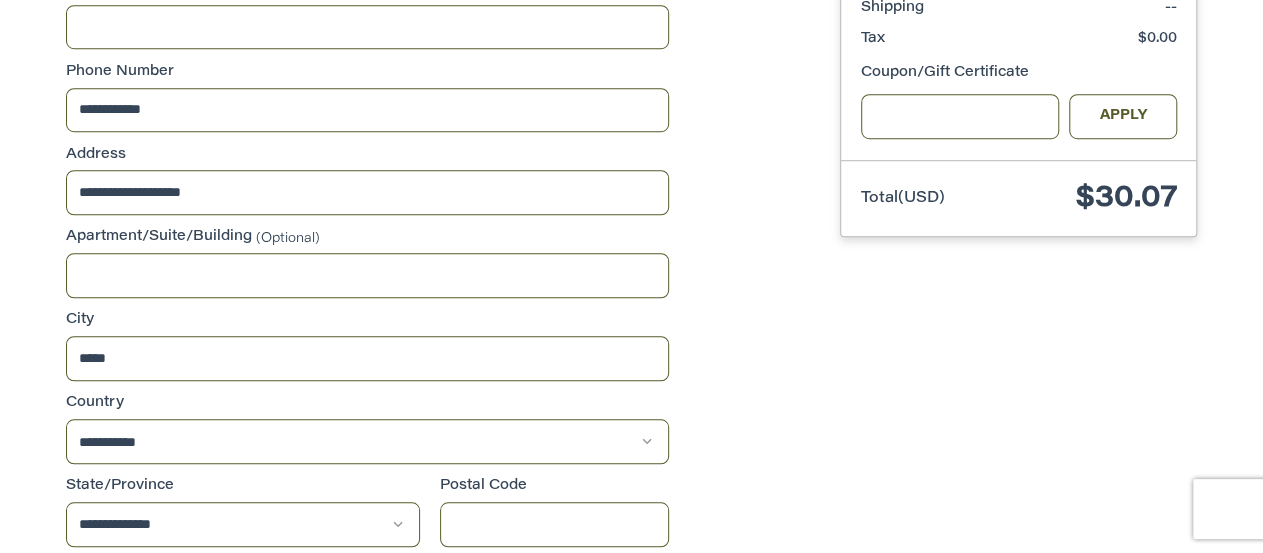 click 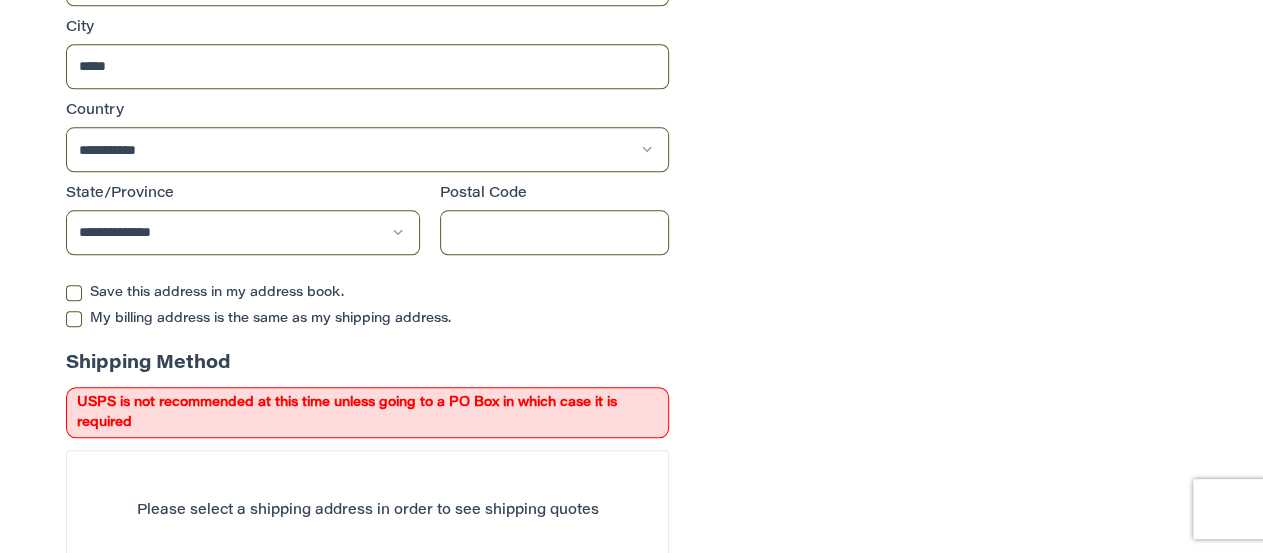 scroll, scrollTop: 942, scrollLeft: 0, axis: vertical 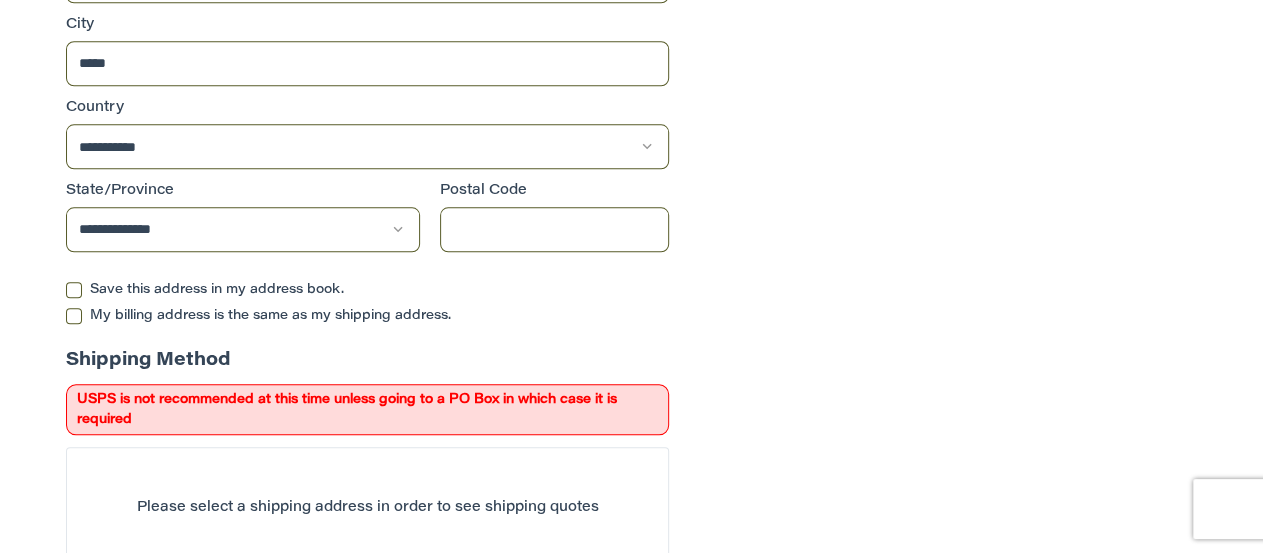 click 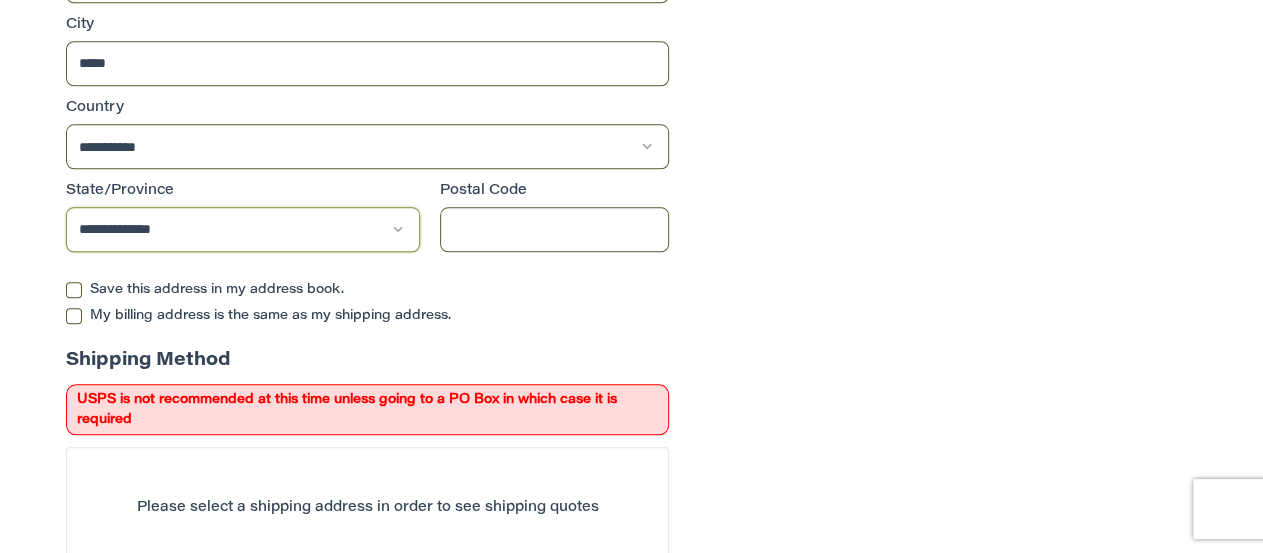 click on "**********" at bounding box center (243, 229) 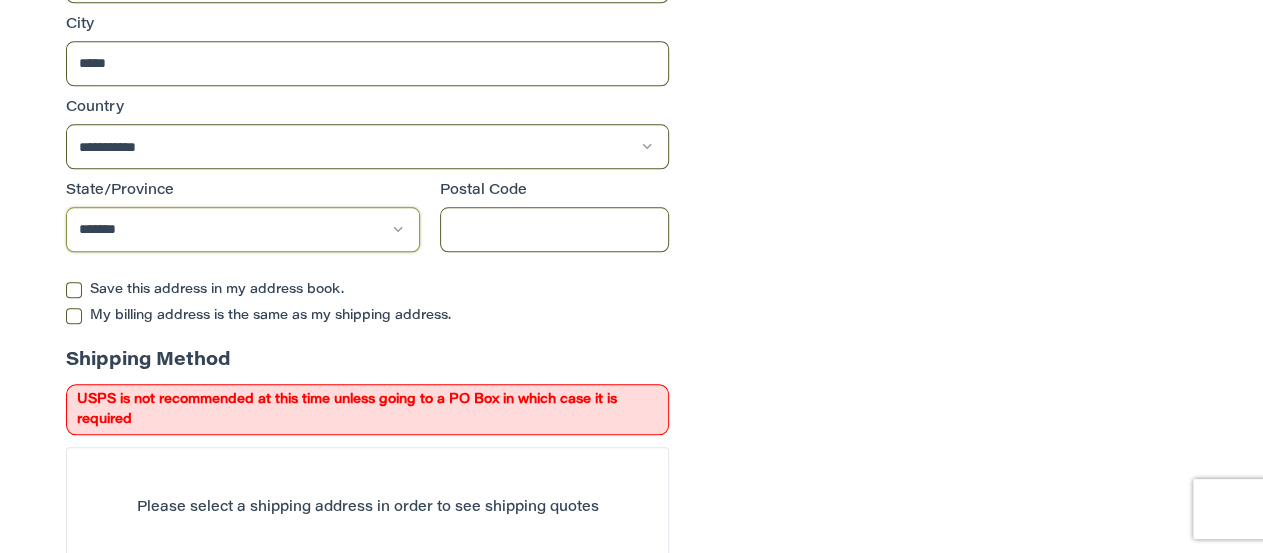 click on "********" at bounding box center (0, 0) 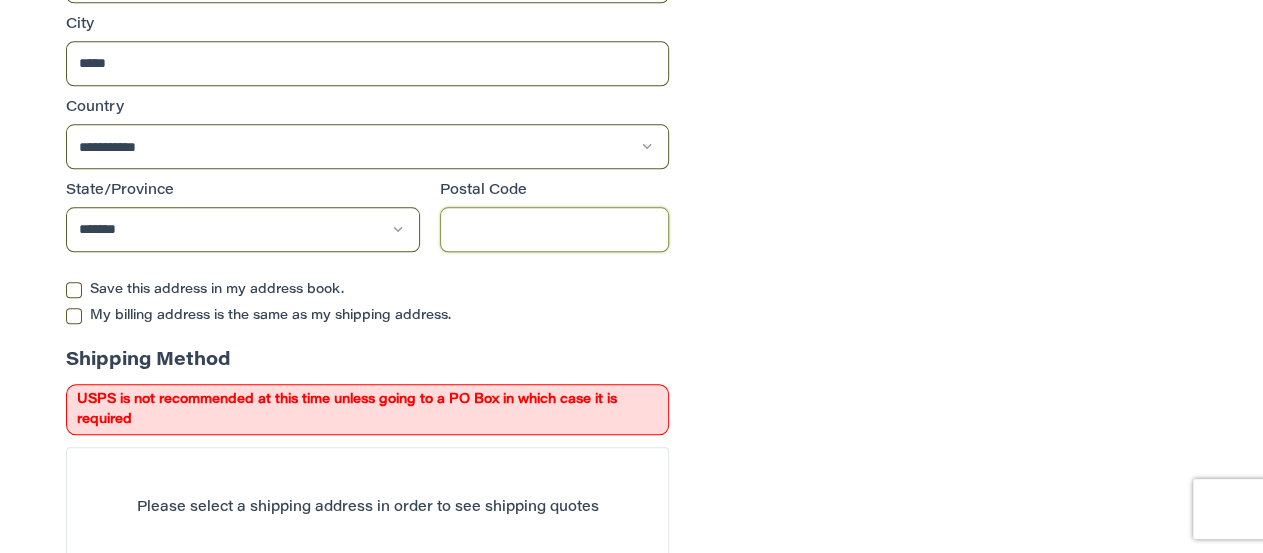 click on "Postal Code" at bounding box center [555, 229] 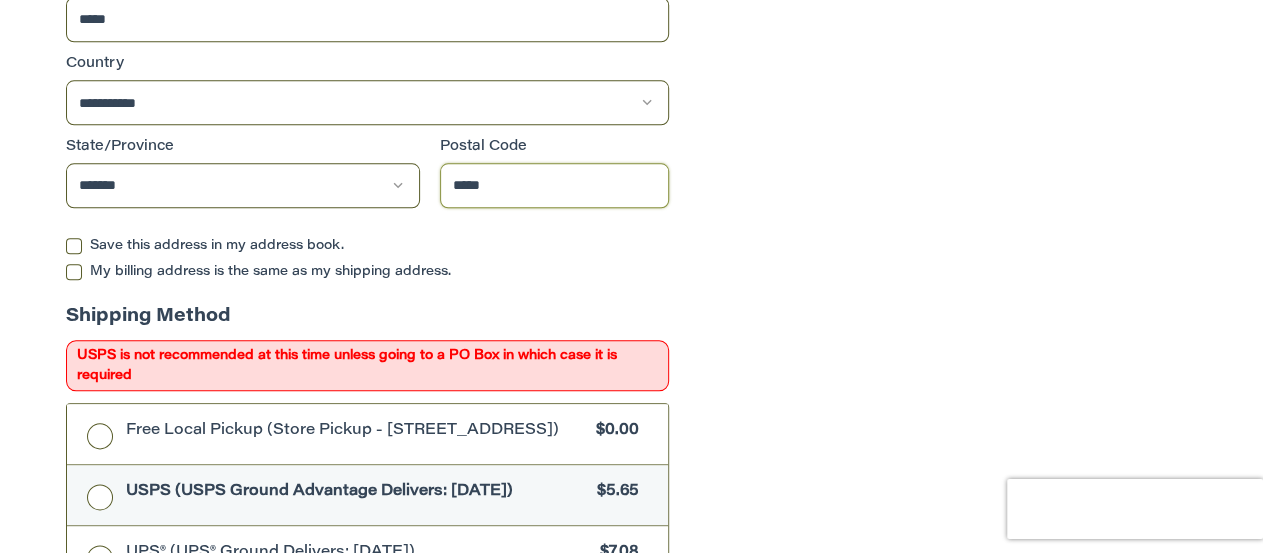 scroll, scrollTop: 994, scrollLeft: 0, axis: vertical 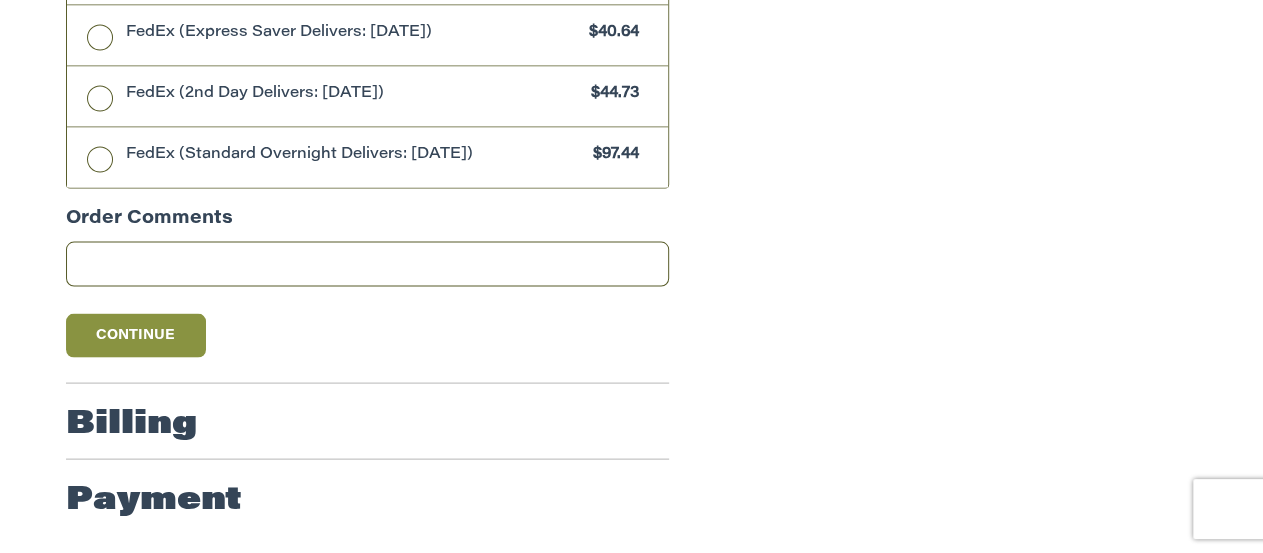 type on "*****" 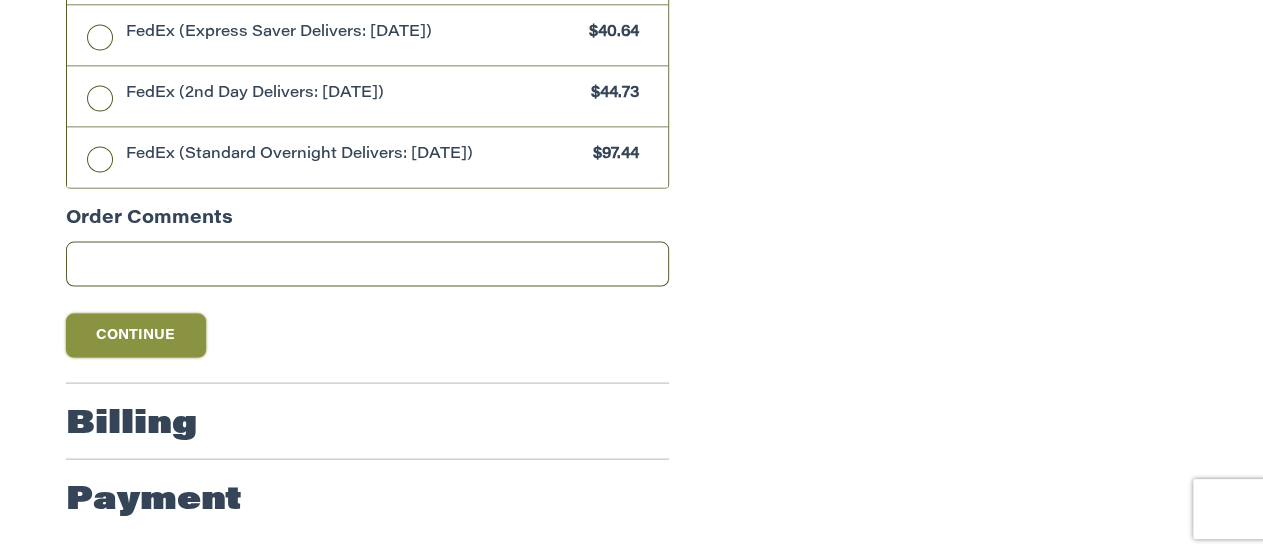 click on "Continue" at bounding box center [136, 335] 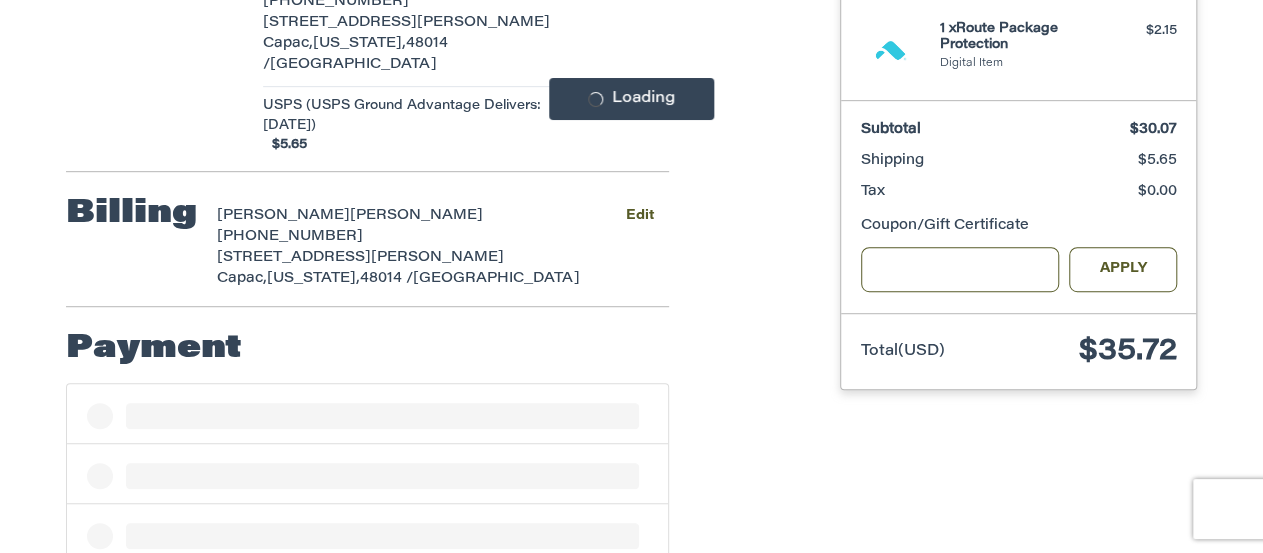 scroll, scrollTop: 496, scrollLeft: 0, axis: vertical 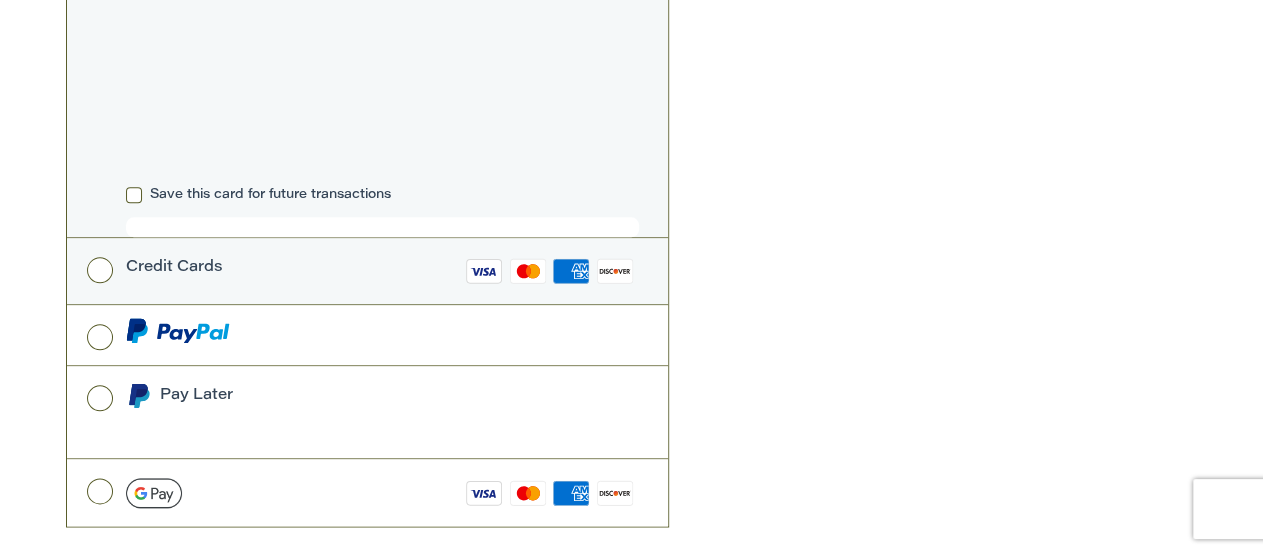 click on "Credit Cards Visa Master Amex Discover" at bounding box center (367, 271) 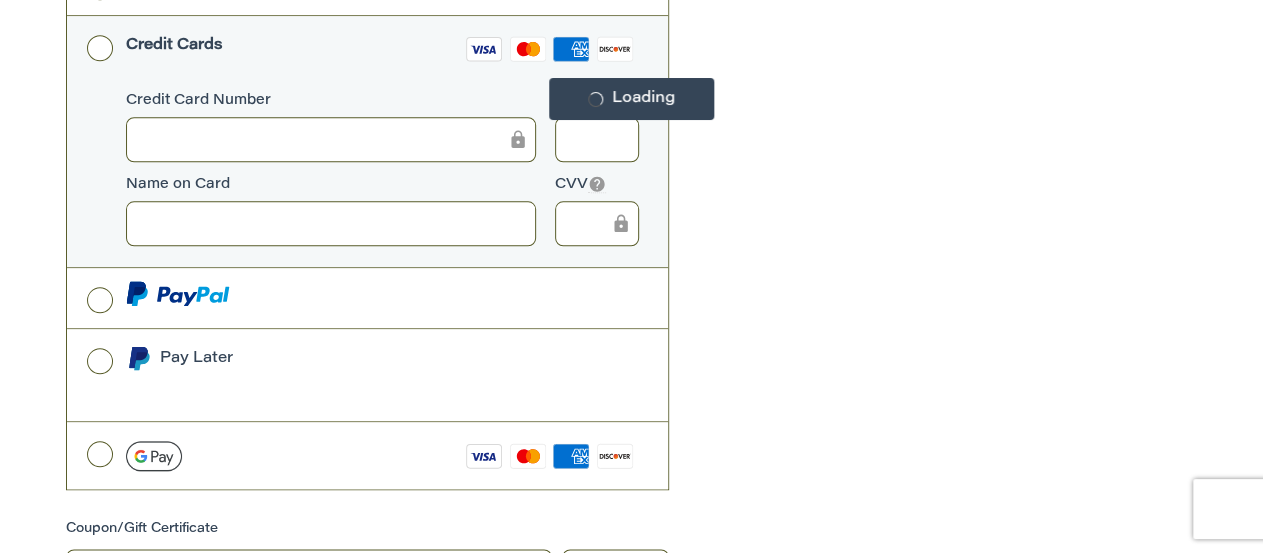 scroll, scrollTop: 923, scrollLeft: 0, axis: vertical 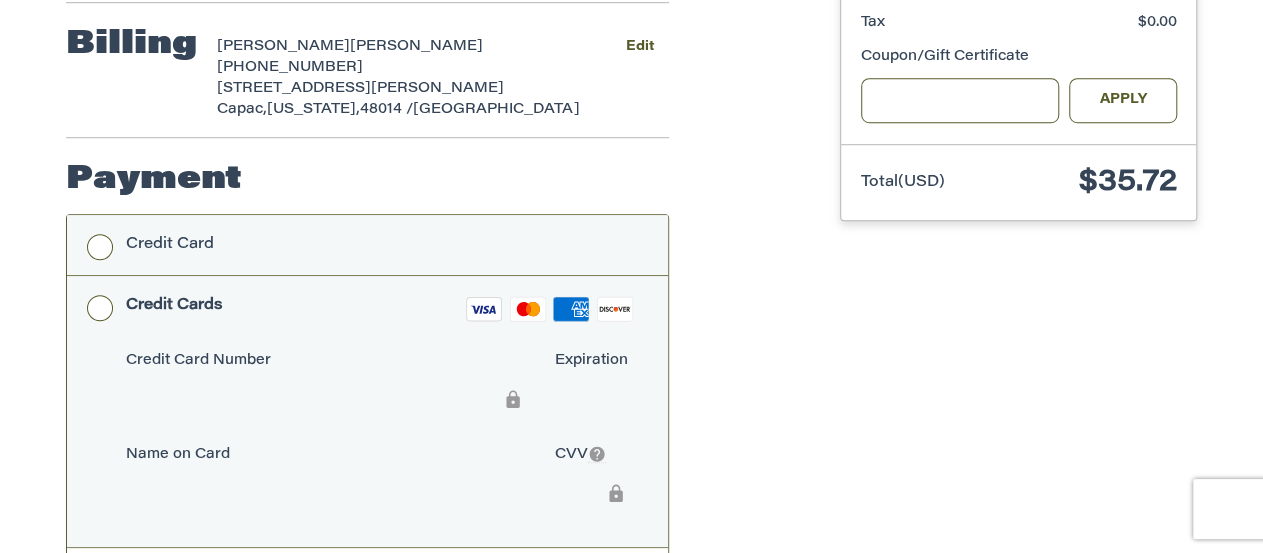 click on "Credit Card" at bounding box center [367, 245] 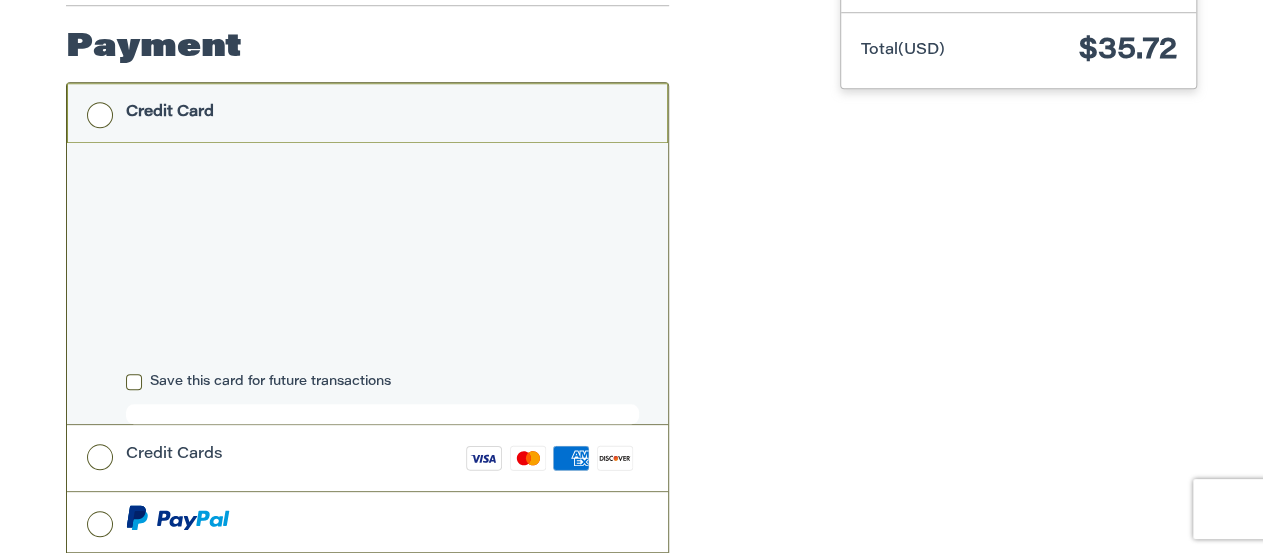 scroll, scrollTop: 801, scrollLeft: 0, axis: vertical 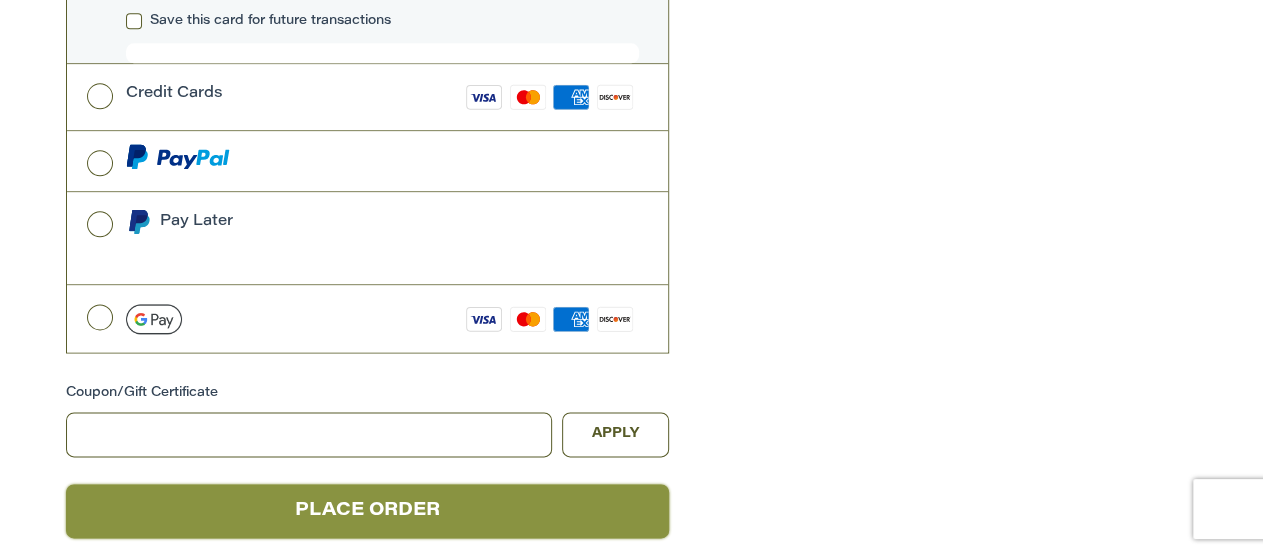 click on "Place Order" at bounding box center (367, 511) 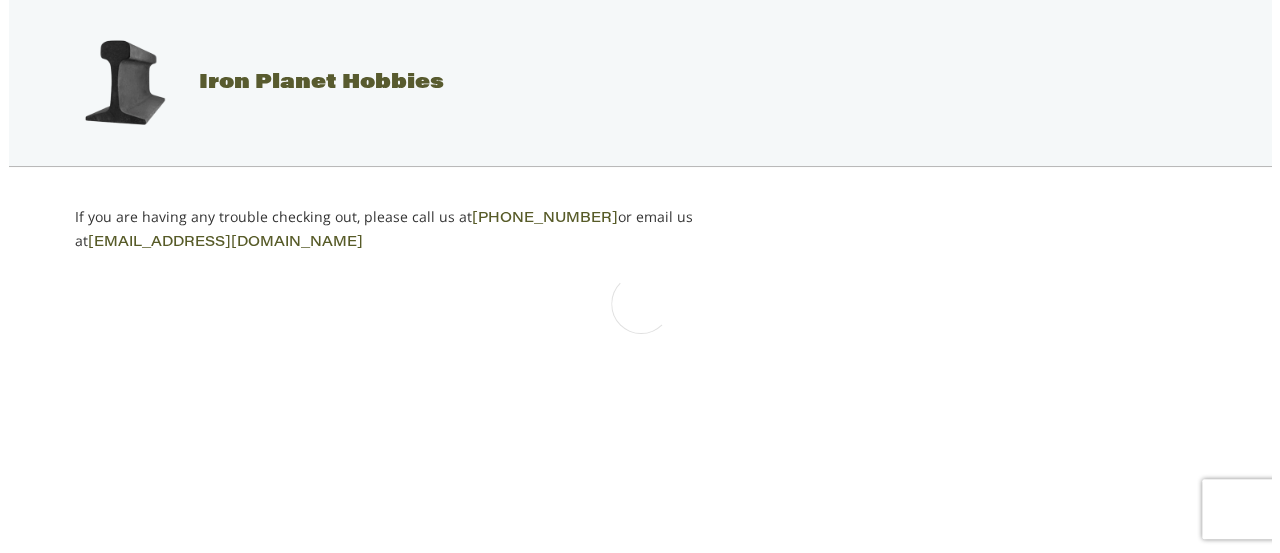 scroll, scrollTop: 0, scrollLeft: 0, axis: both 